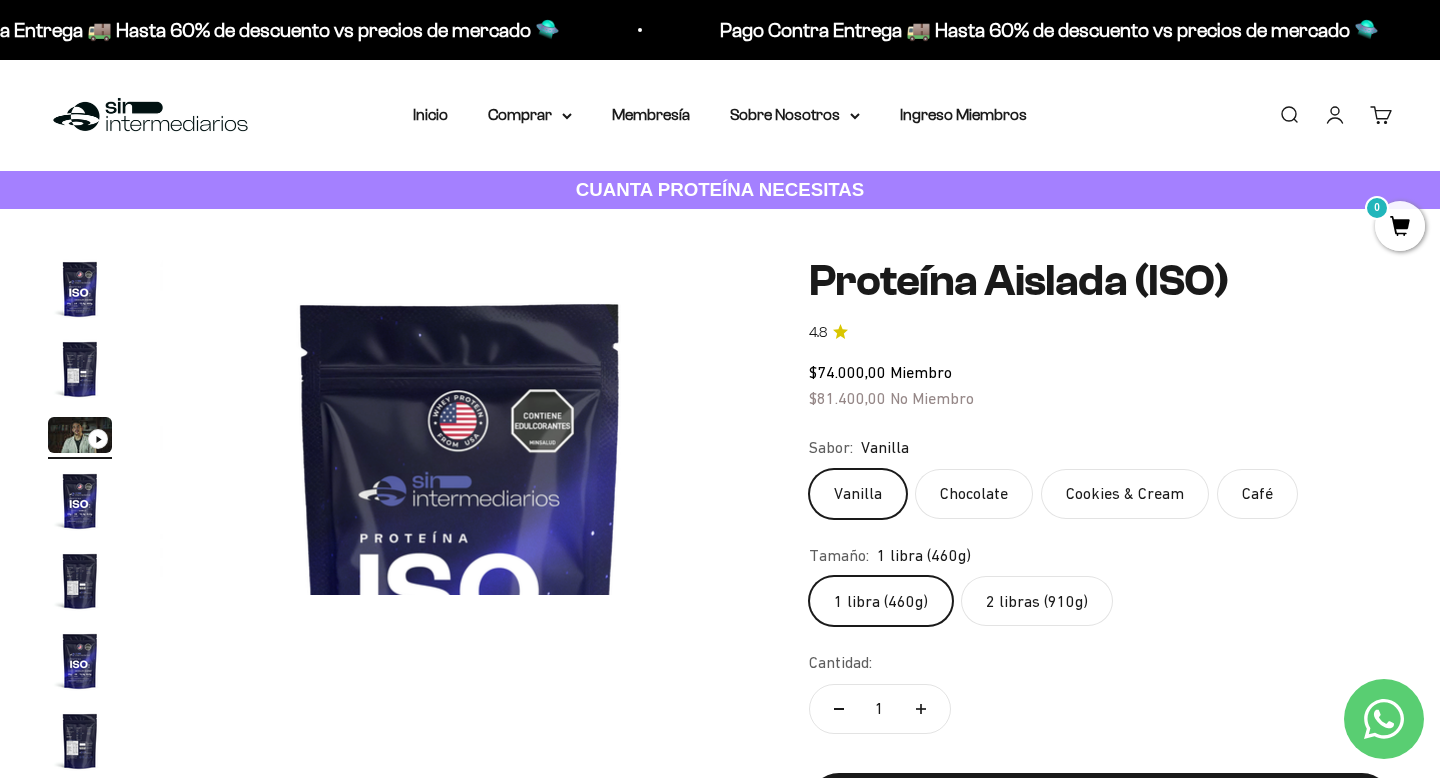 scroll, scrollTop: 0, scrollLeft: 0, axis: both 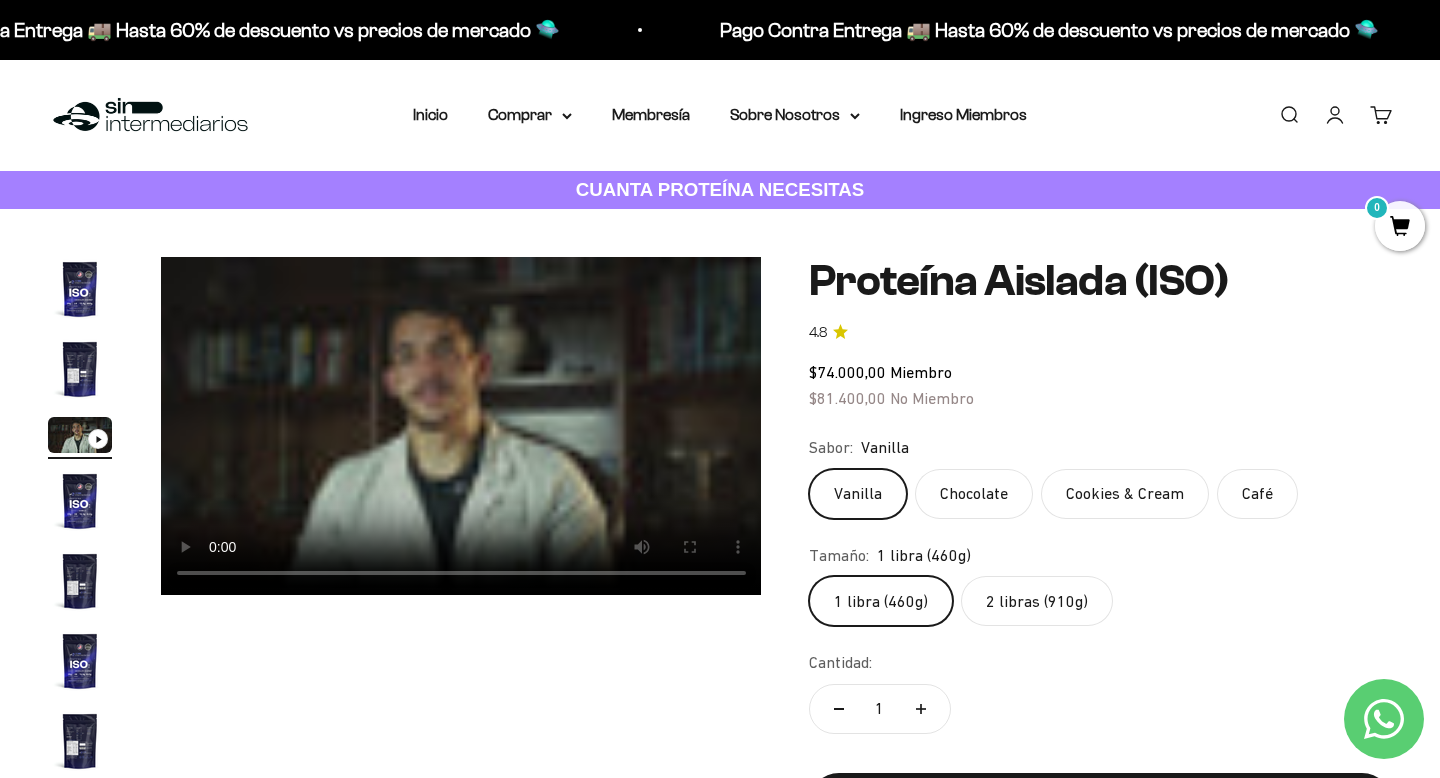 click on "Café" 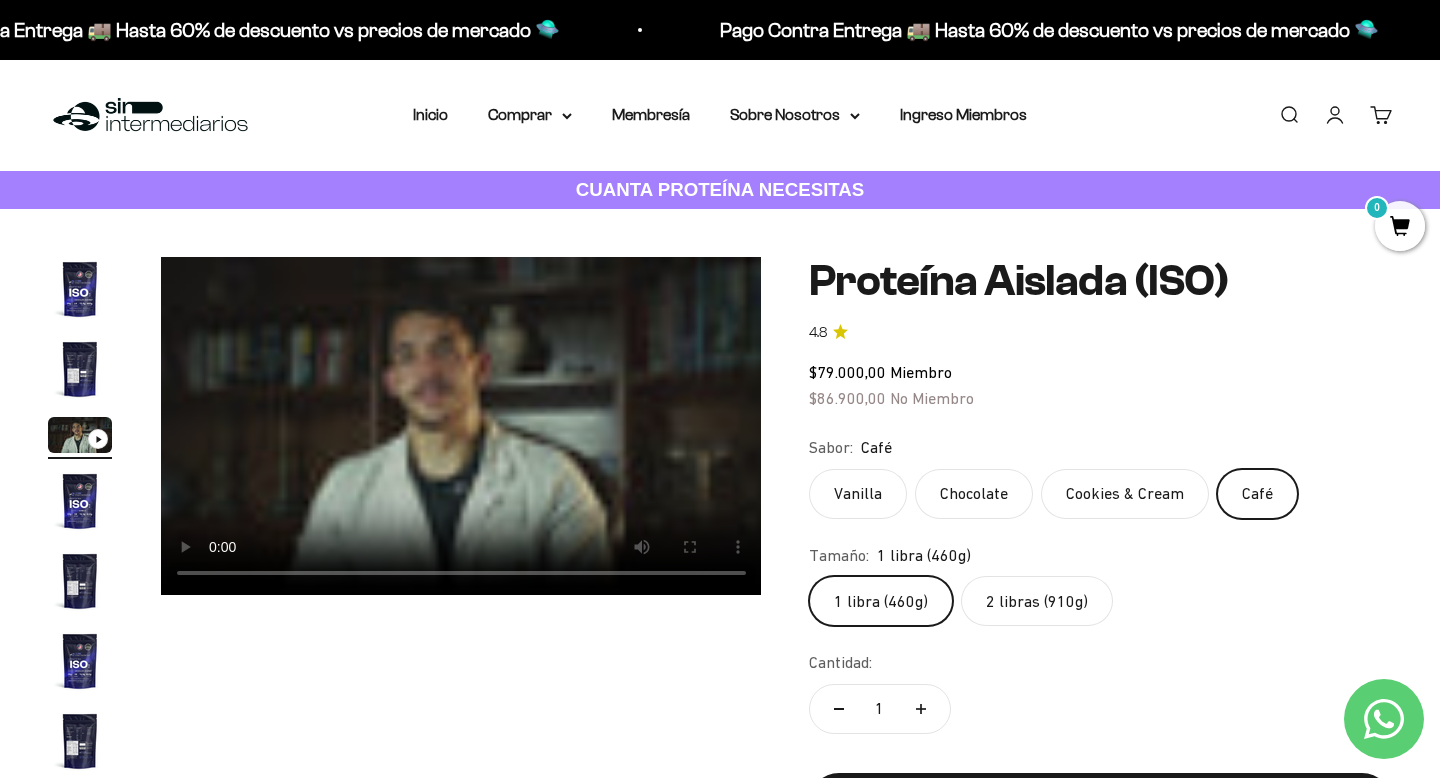 click on "Vanilla" 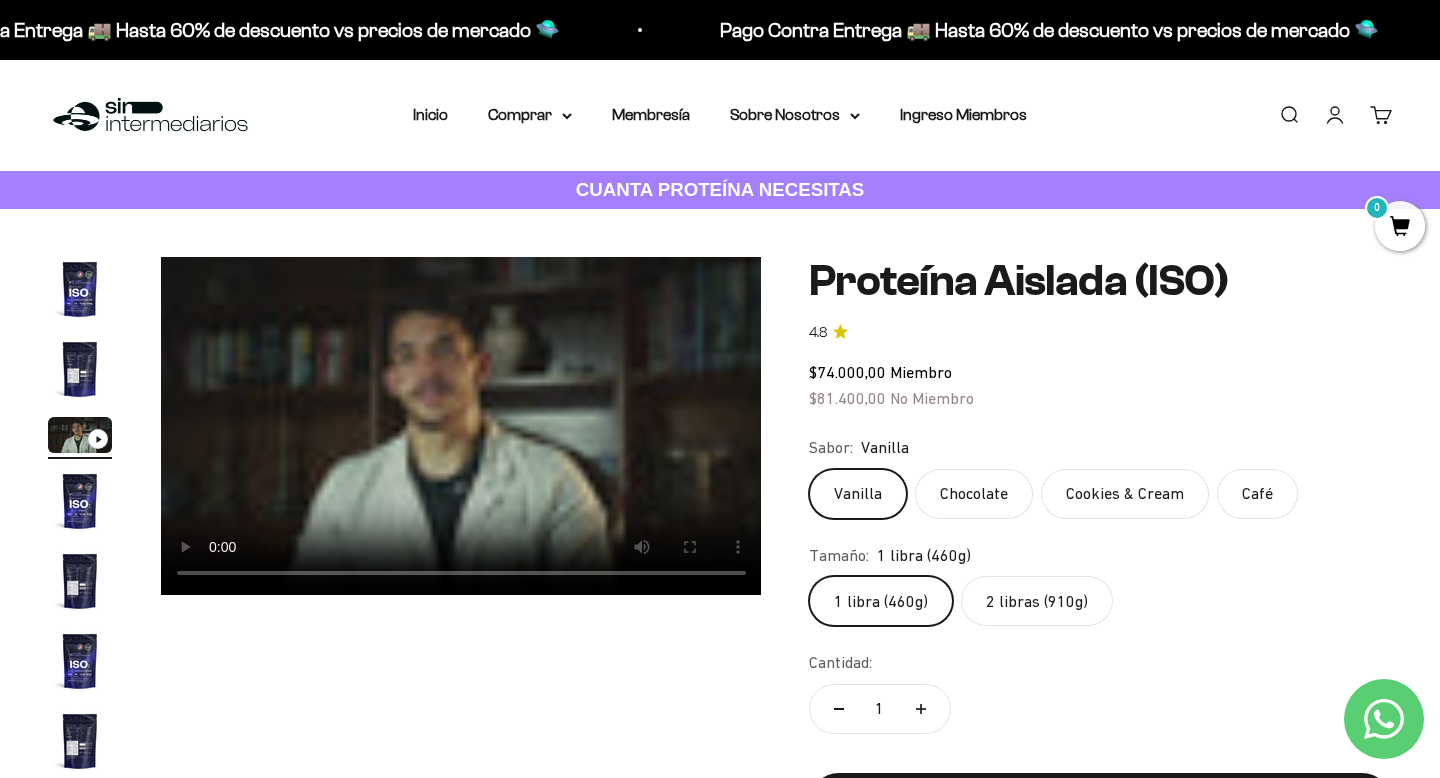 click on "Café" 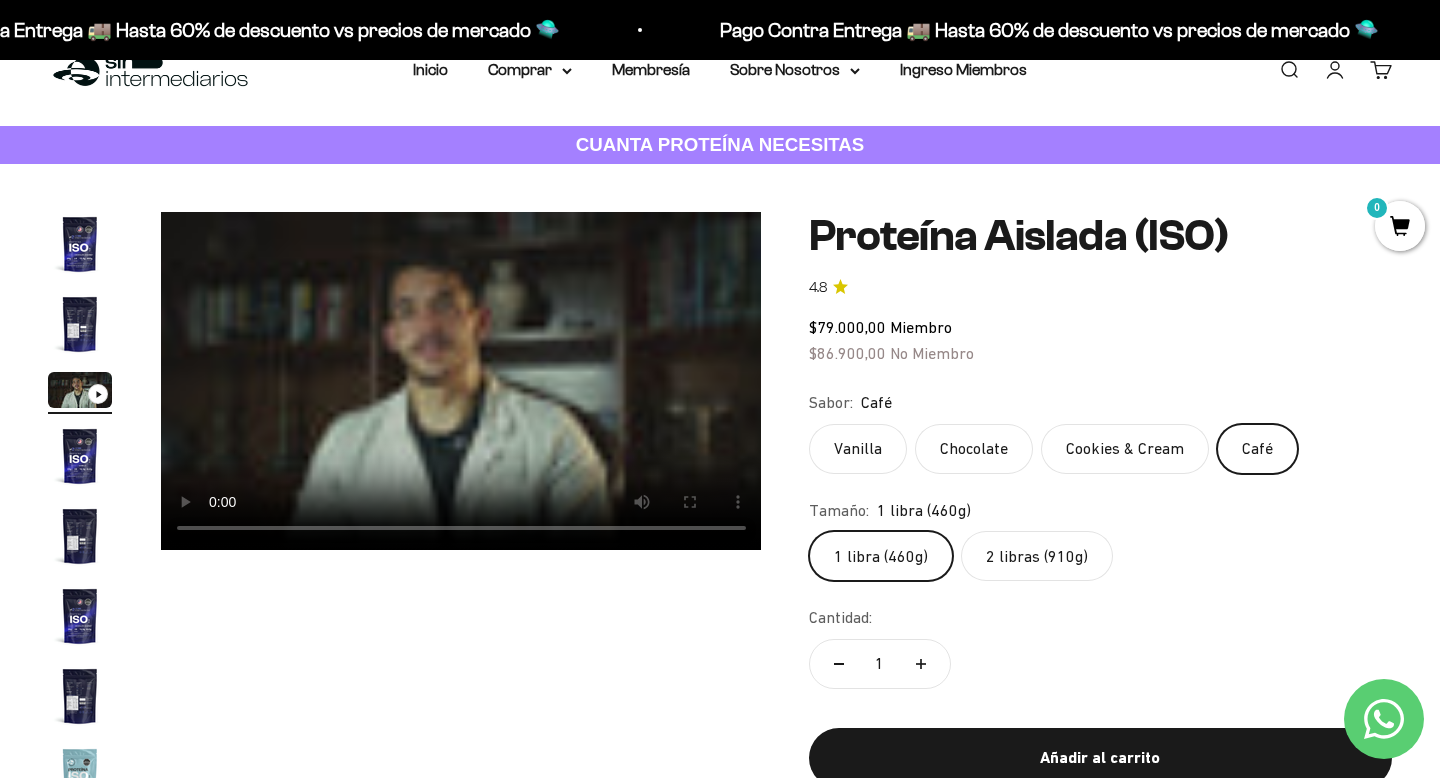 scroll, scrollTop: 47, scrollLeft: 0, axis: vertical 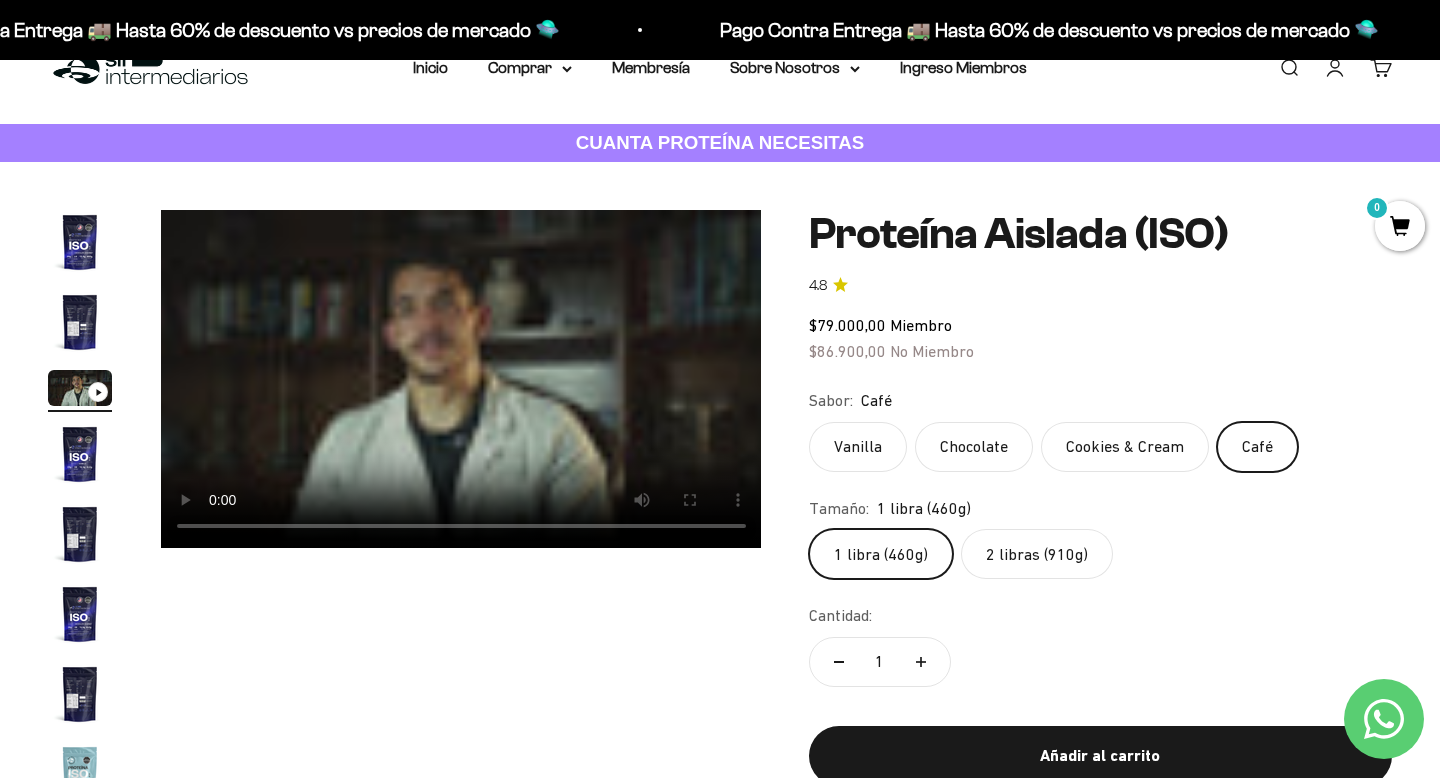 click at bounding box center [80, 454] 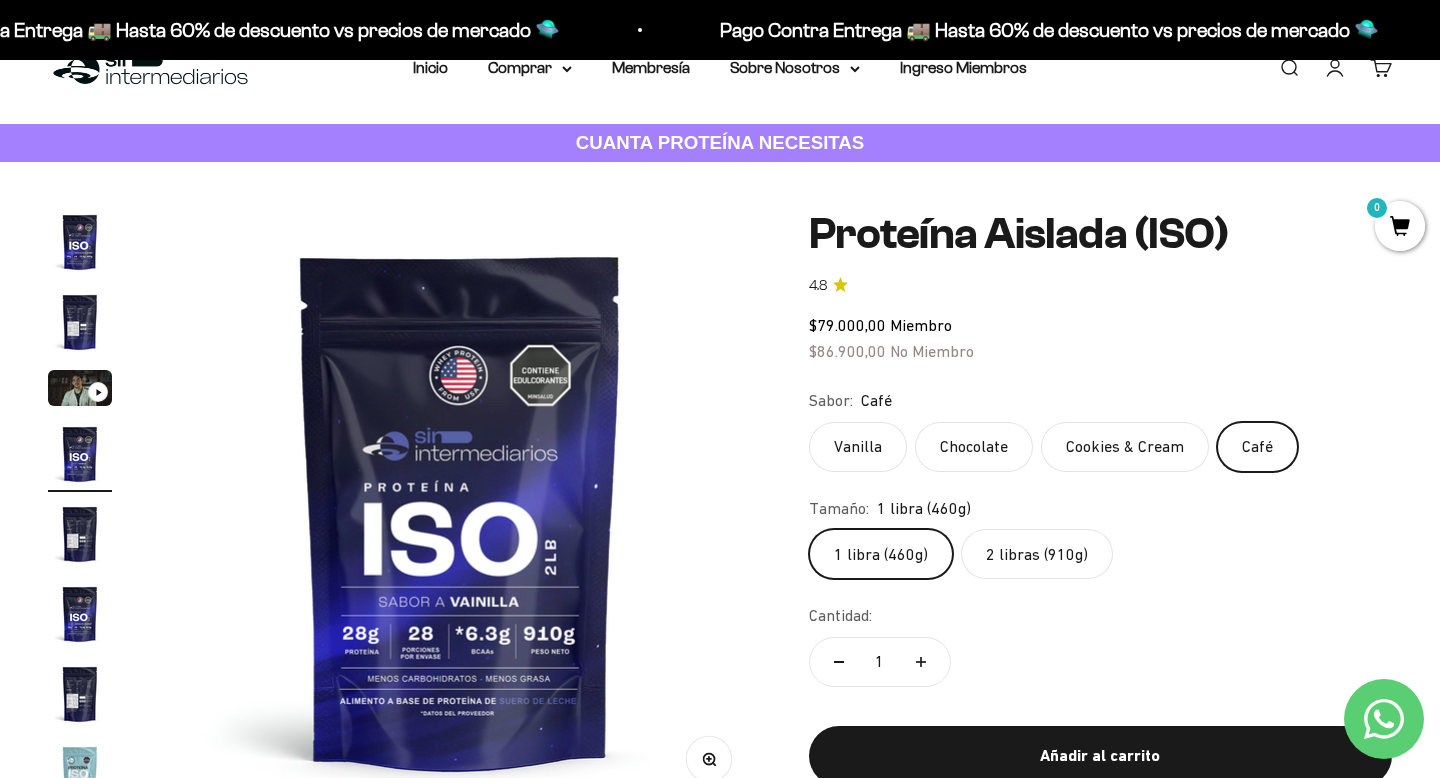 click at bounding box center (80, 534) 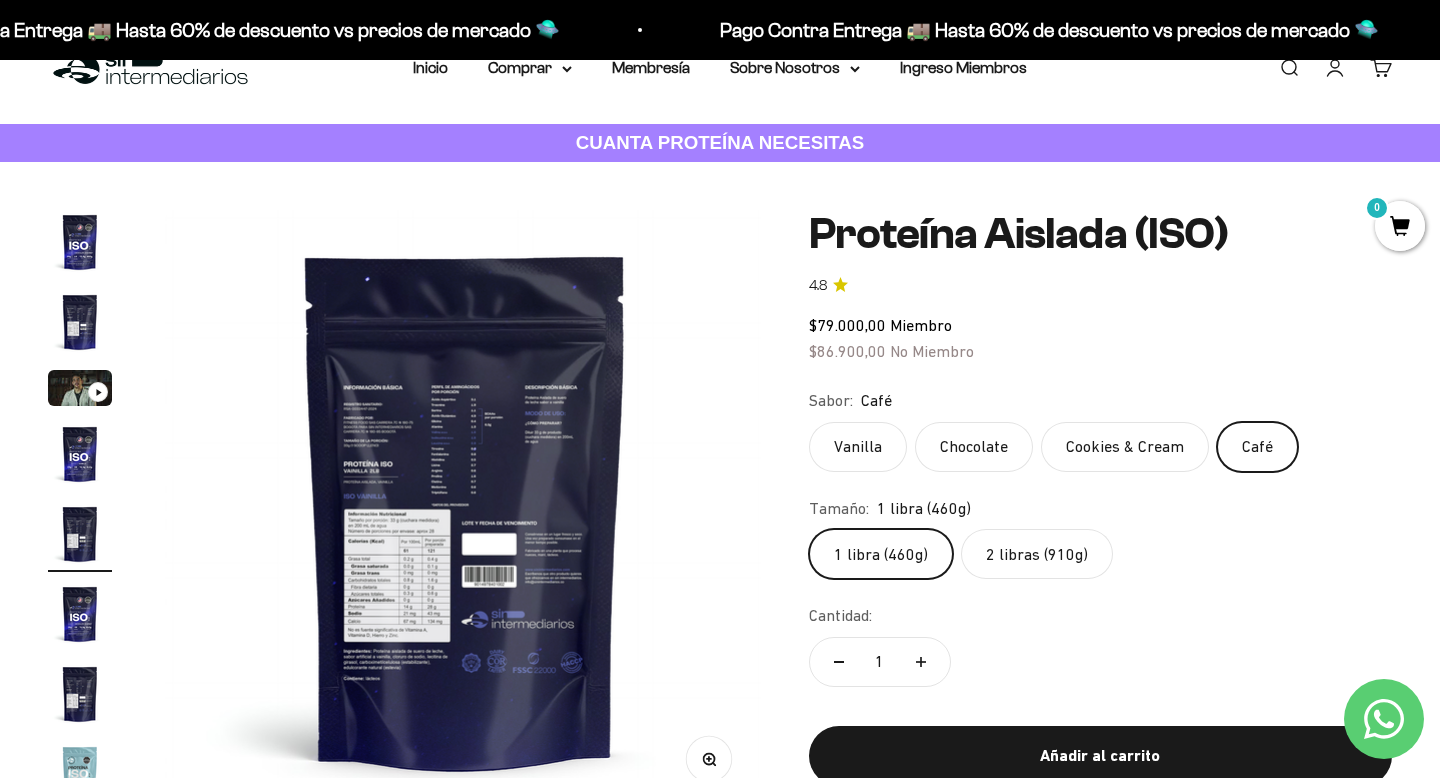 scroll, scrollTop: 0, scrollLeft: 2499, axis: horizontal 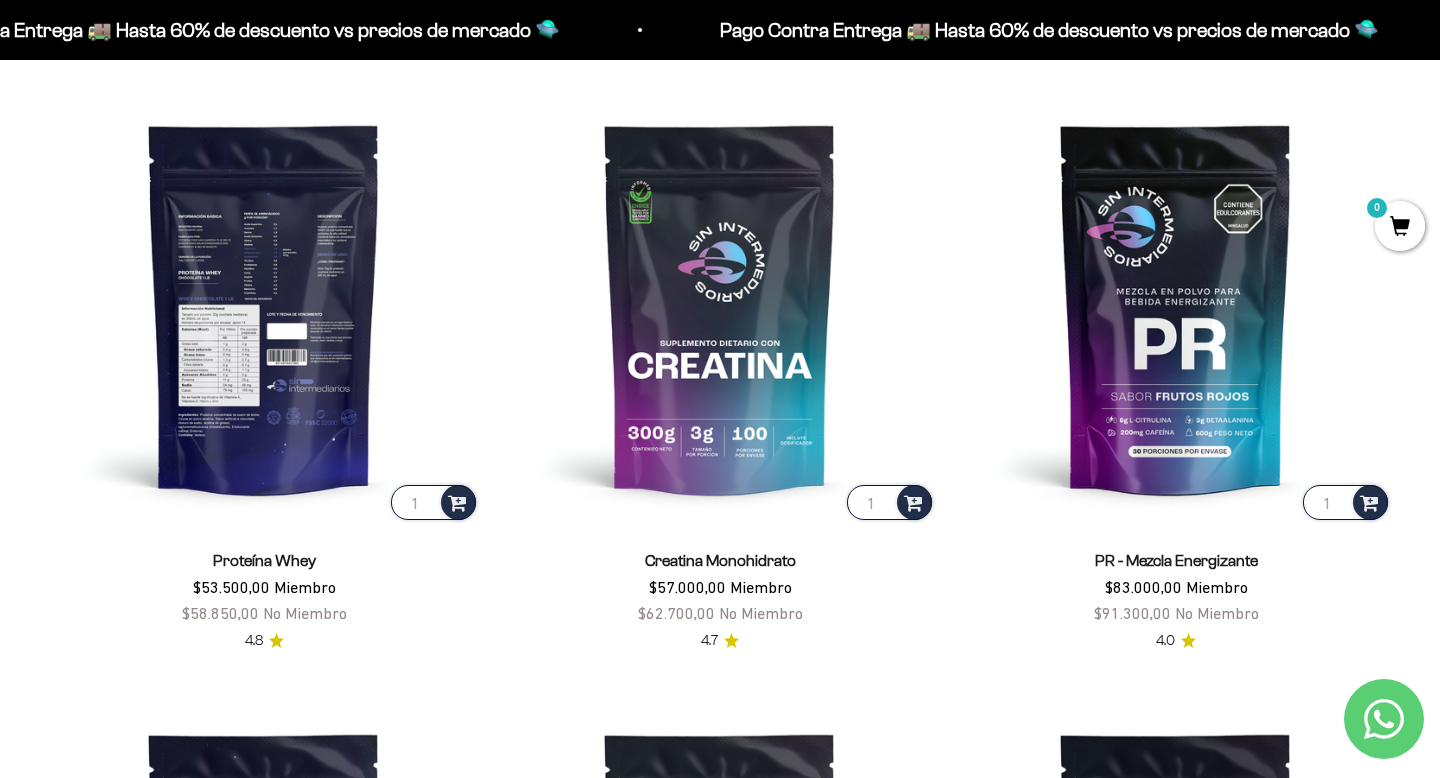 click at bounding box center [264, 308] 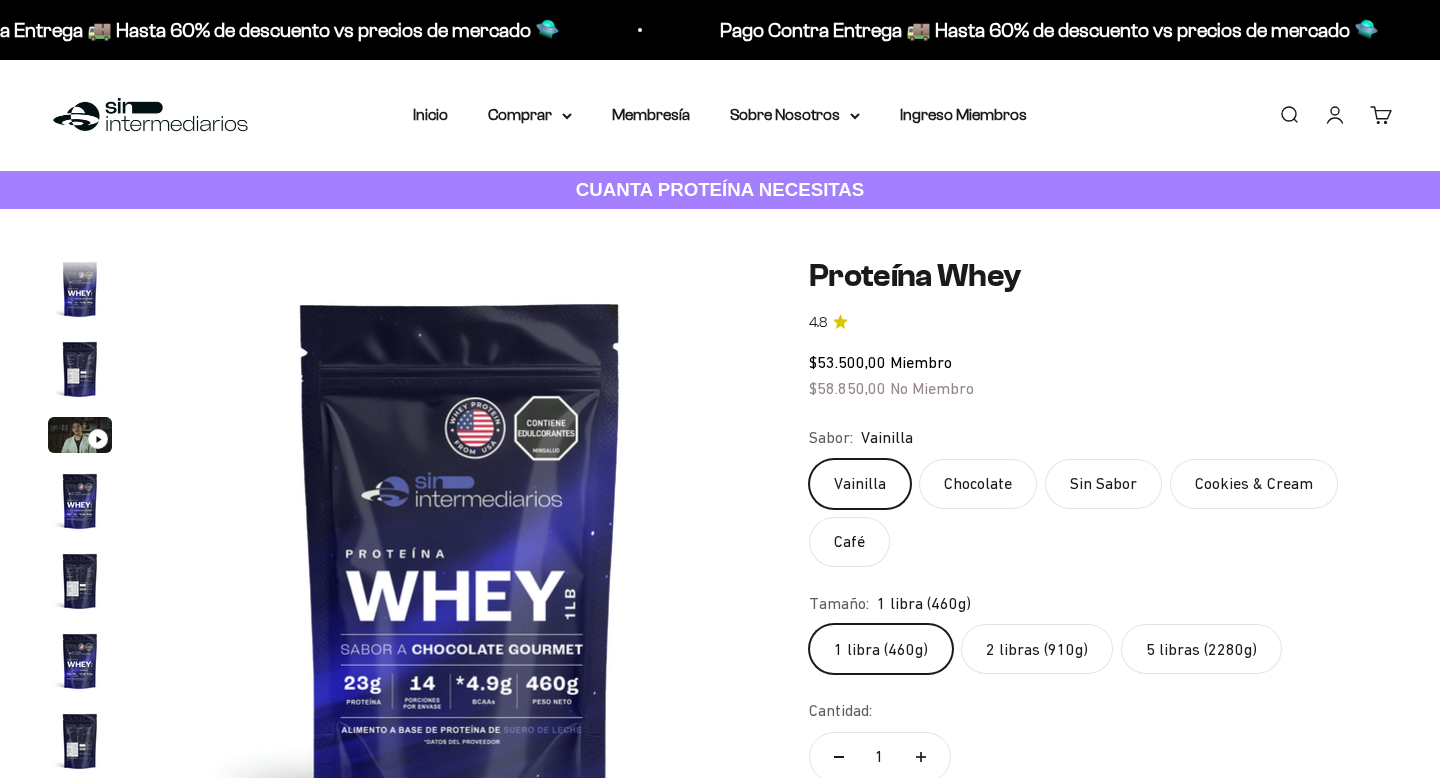 scroll, scrollTop: 0, scrollLeft: 0, axis: both 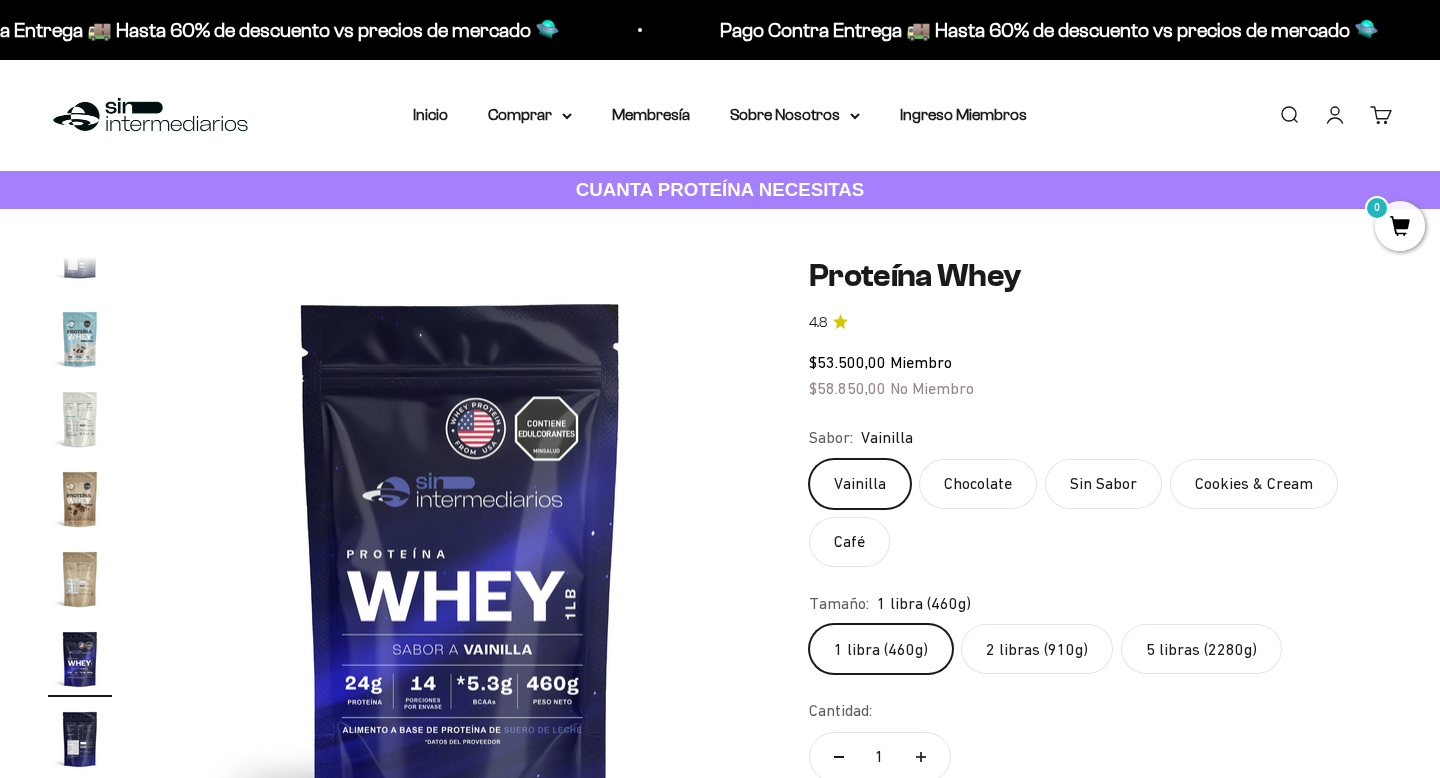 click on "Café" 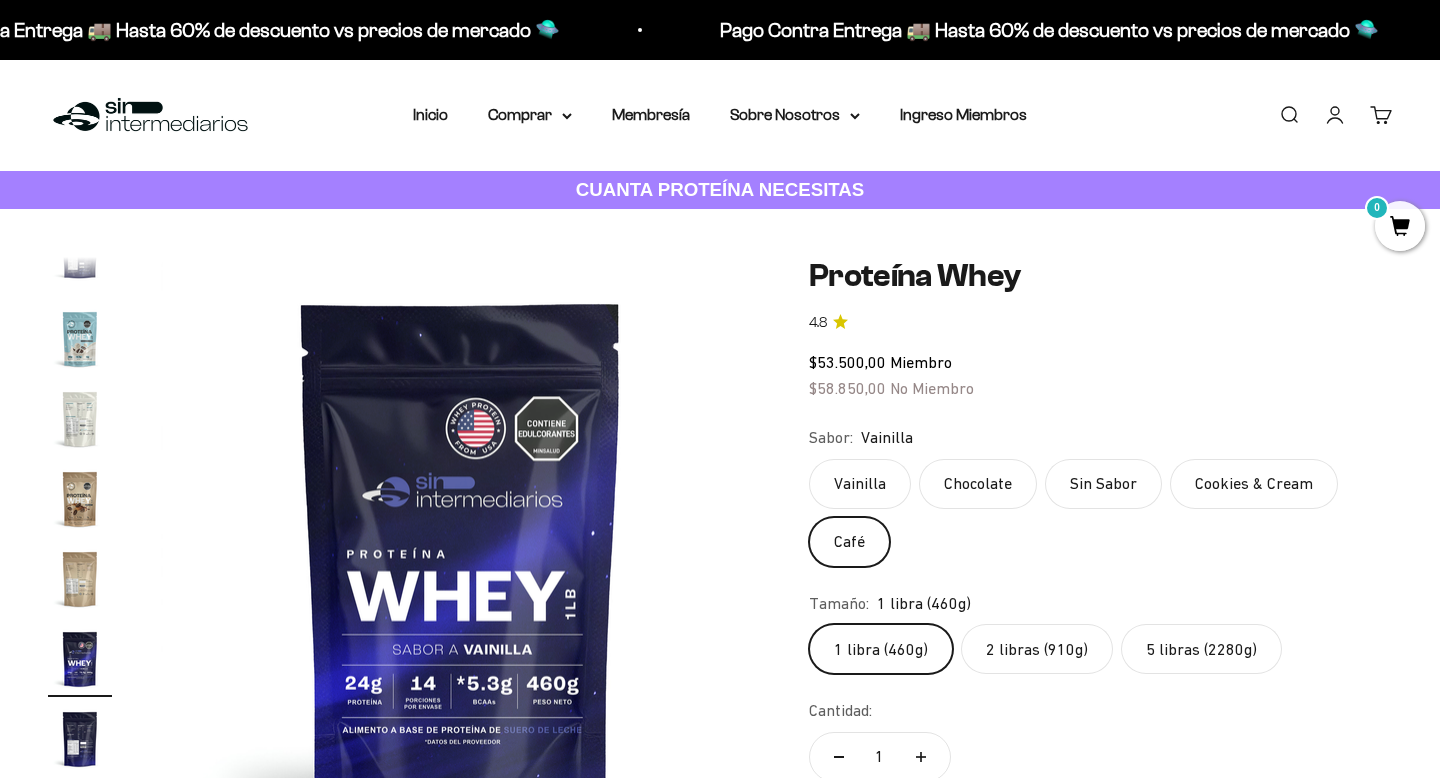scroll, scrollTop: 0, scrollLeft: 9372, axis: horizontal 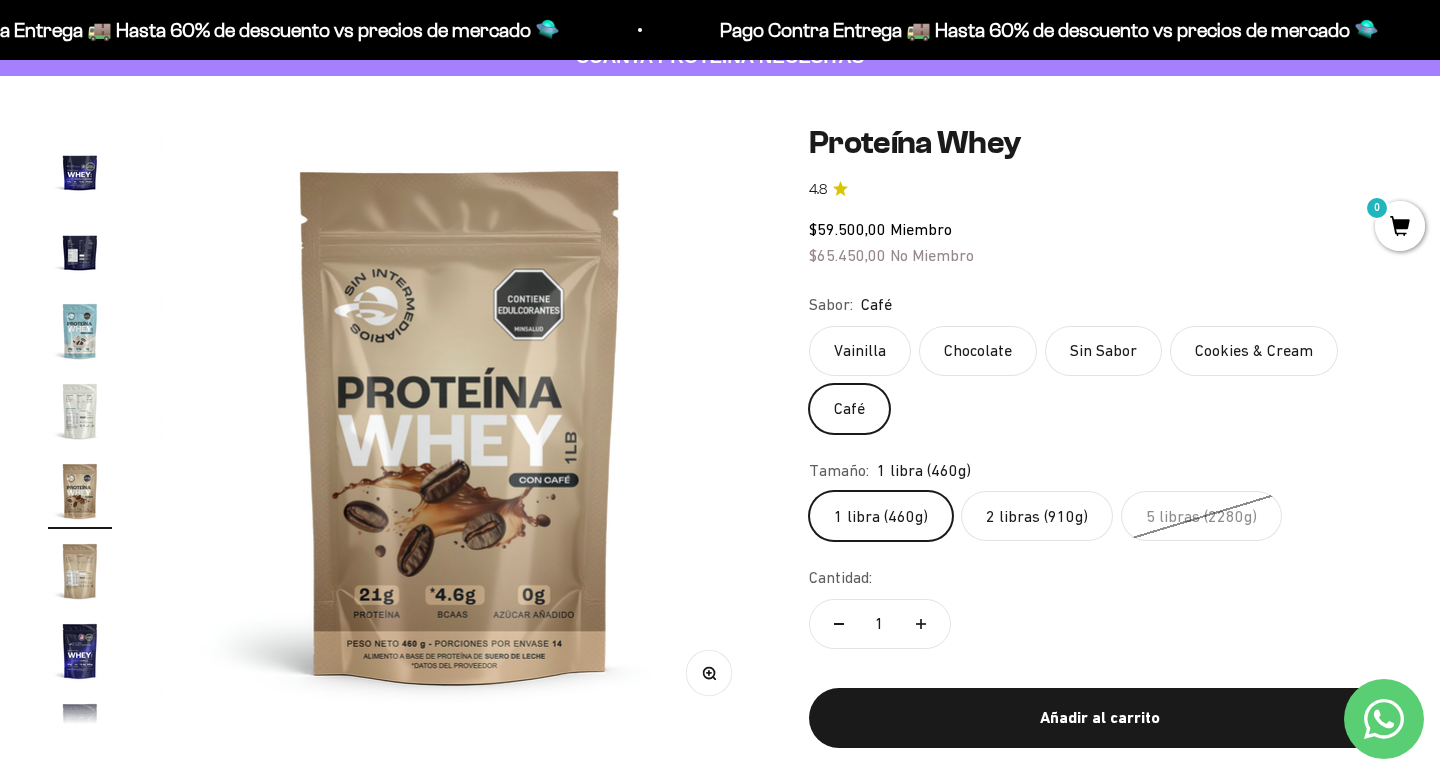 click on "Vainilla" 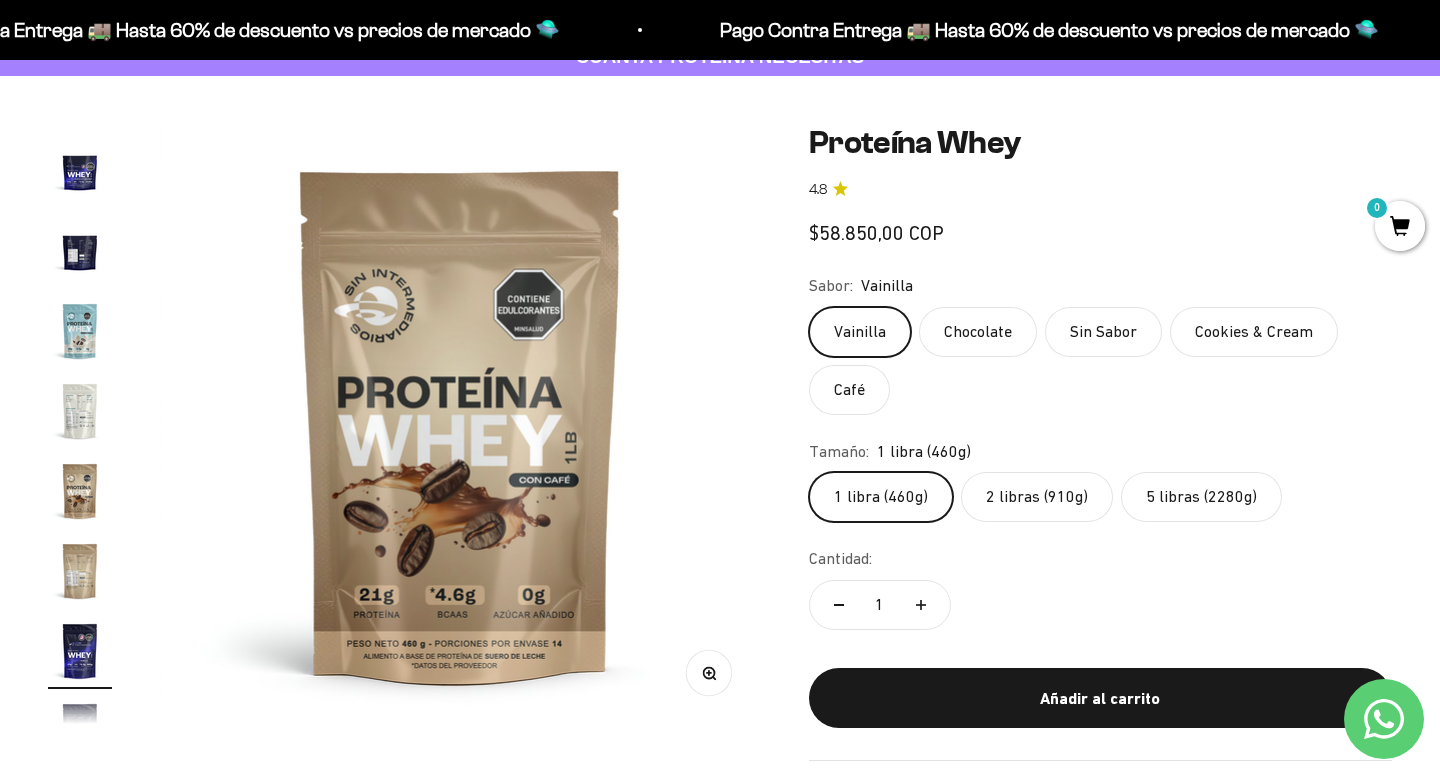 scroll, scrollTop: 0, scrollLeft: 10621, axis: horizontal 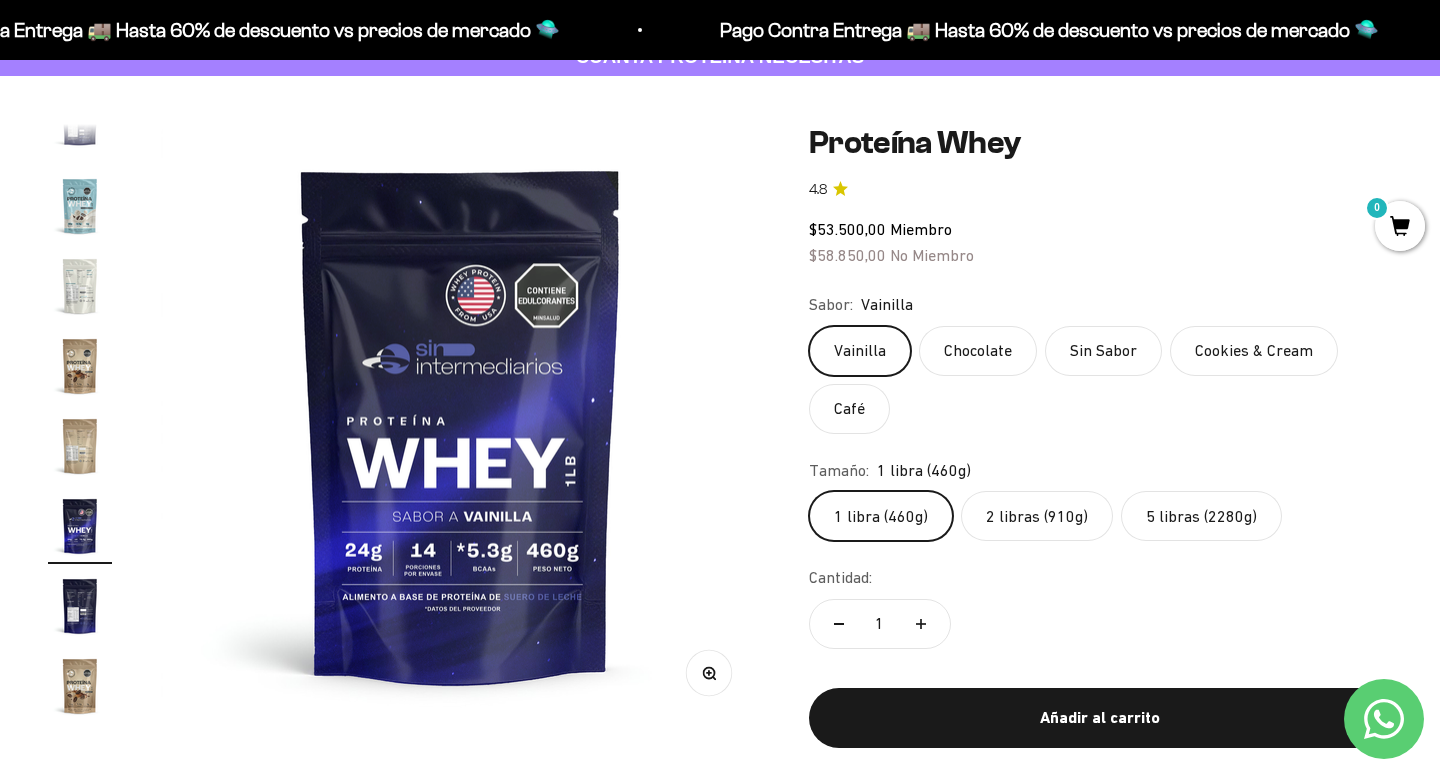 click on "Chocolate" 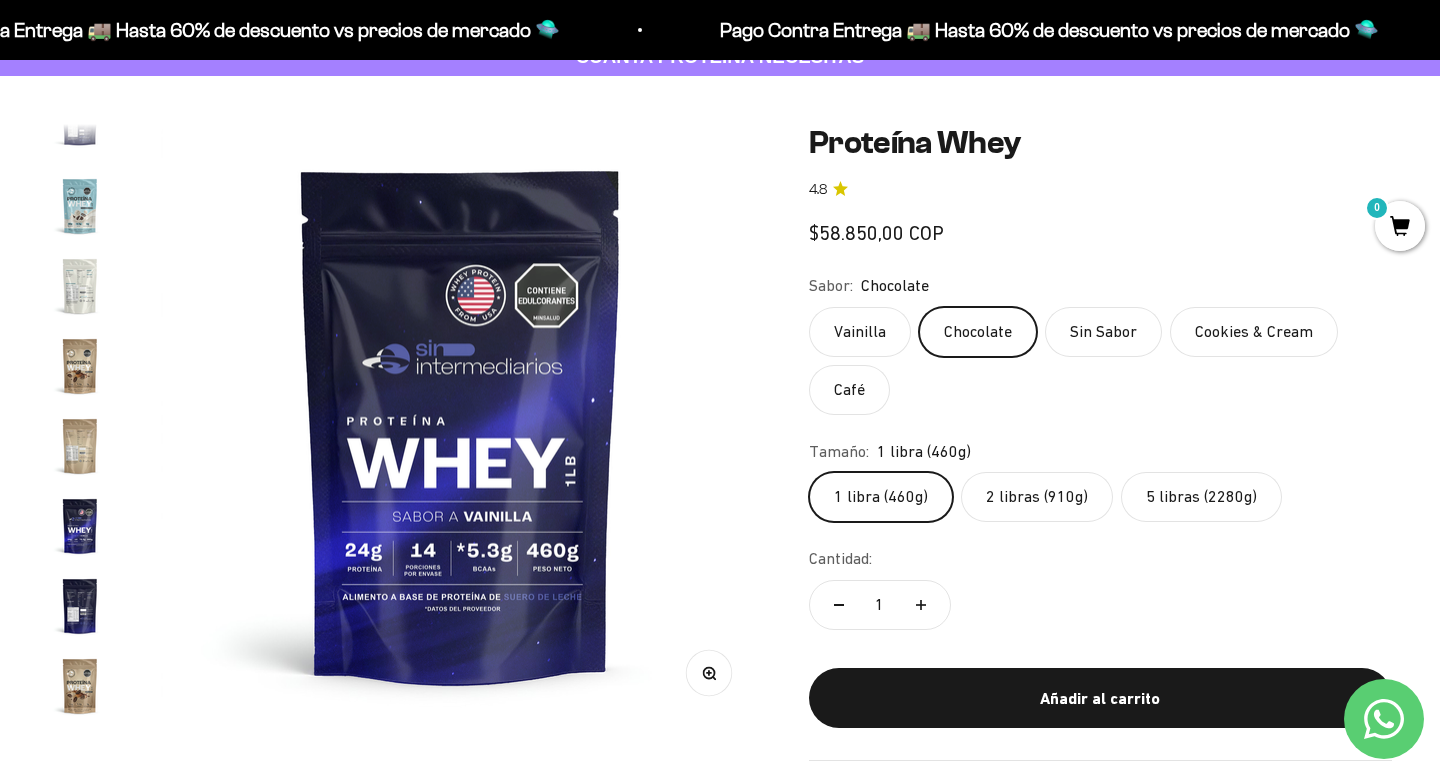 scroll, scrollTop: 0, scrollLeft: 0, axis: both 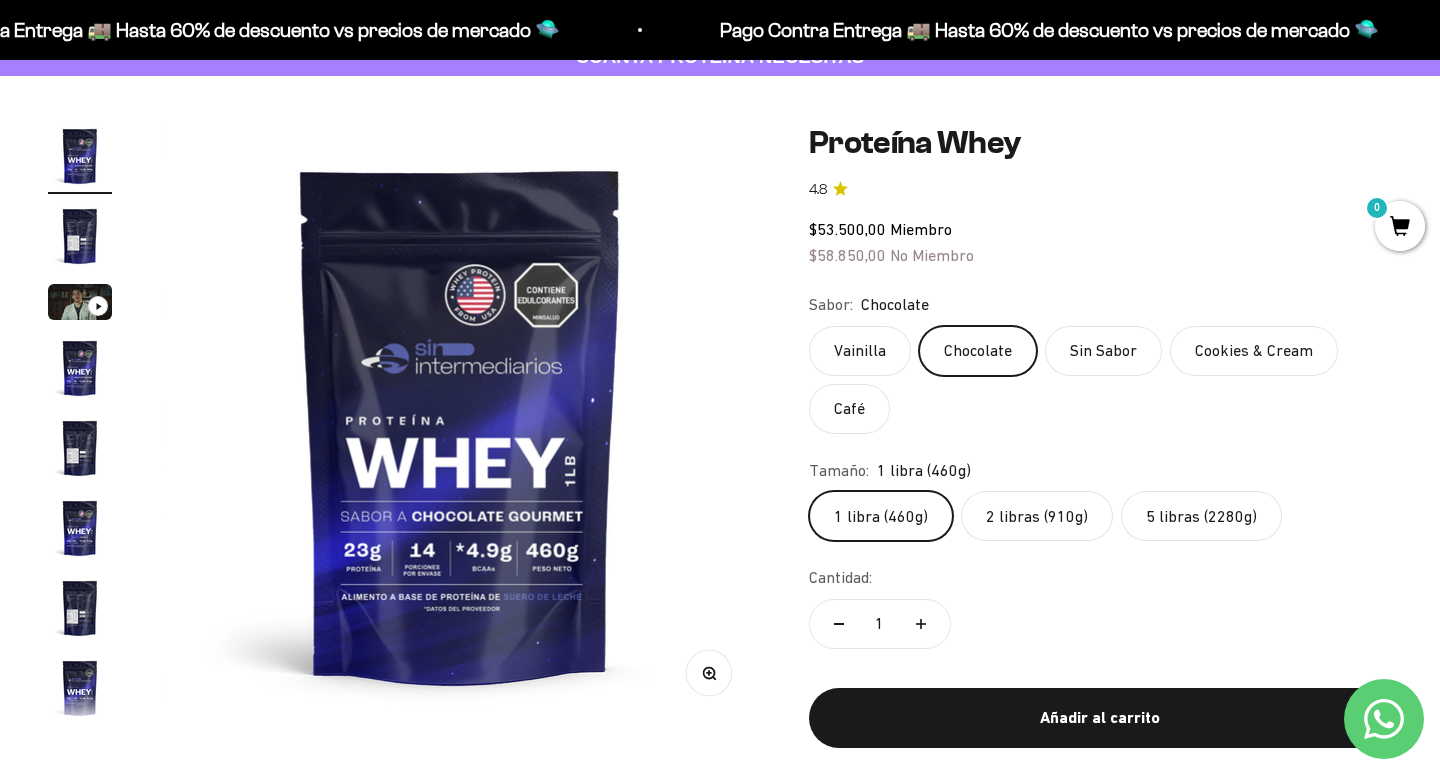 click on "Sin Sabor" 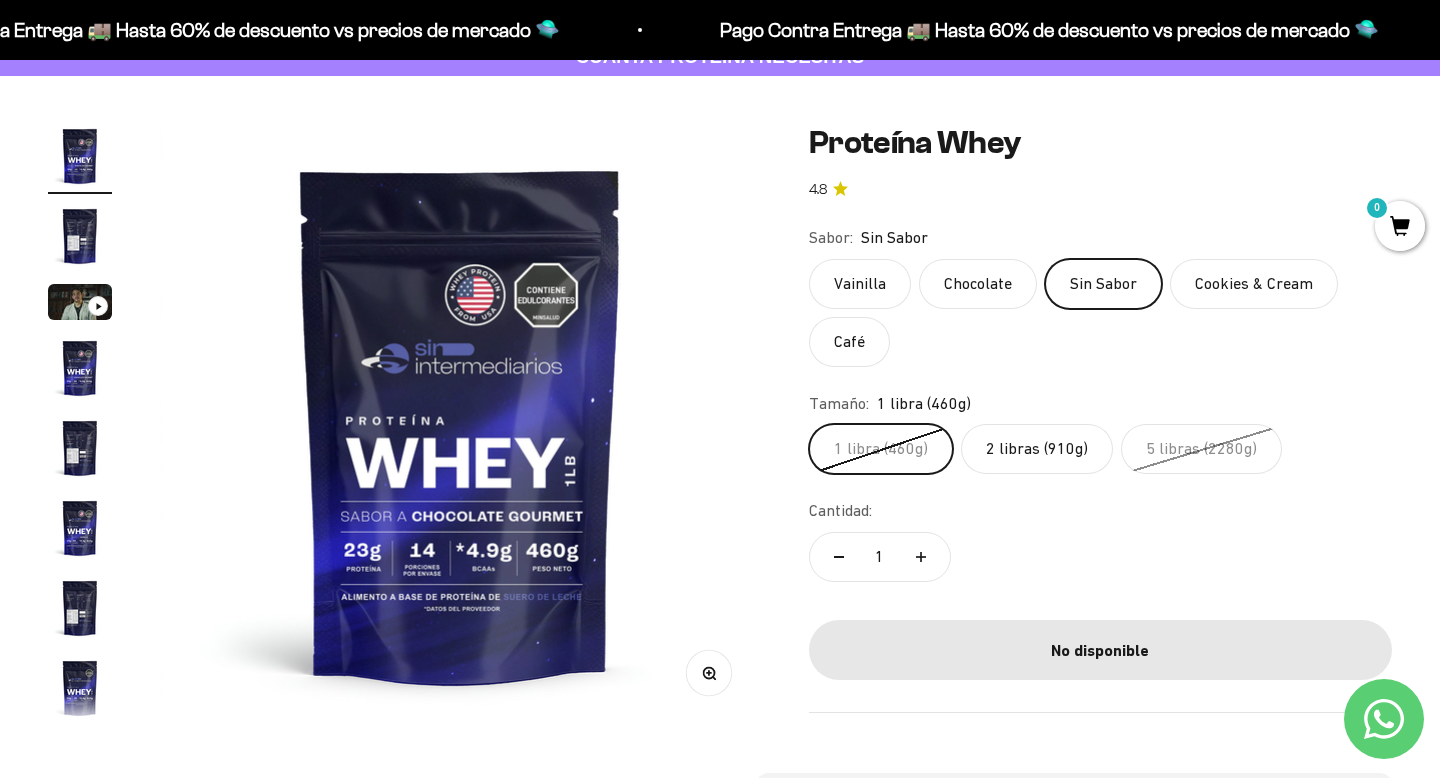 click on "Vainilla" 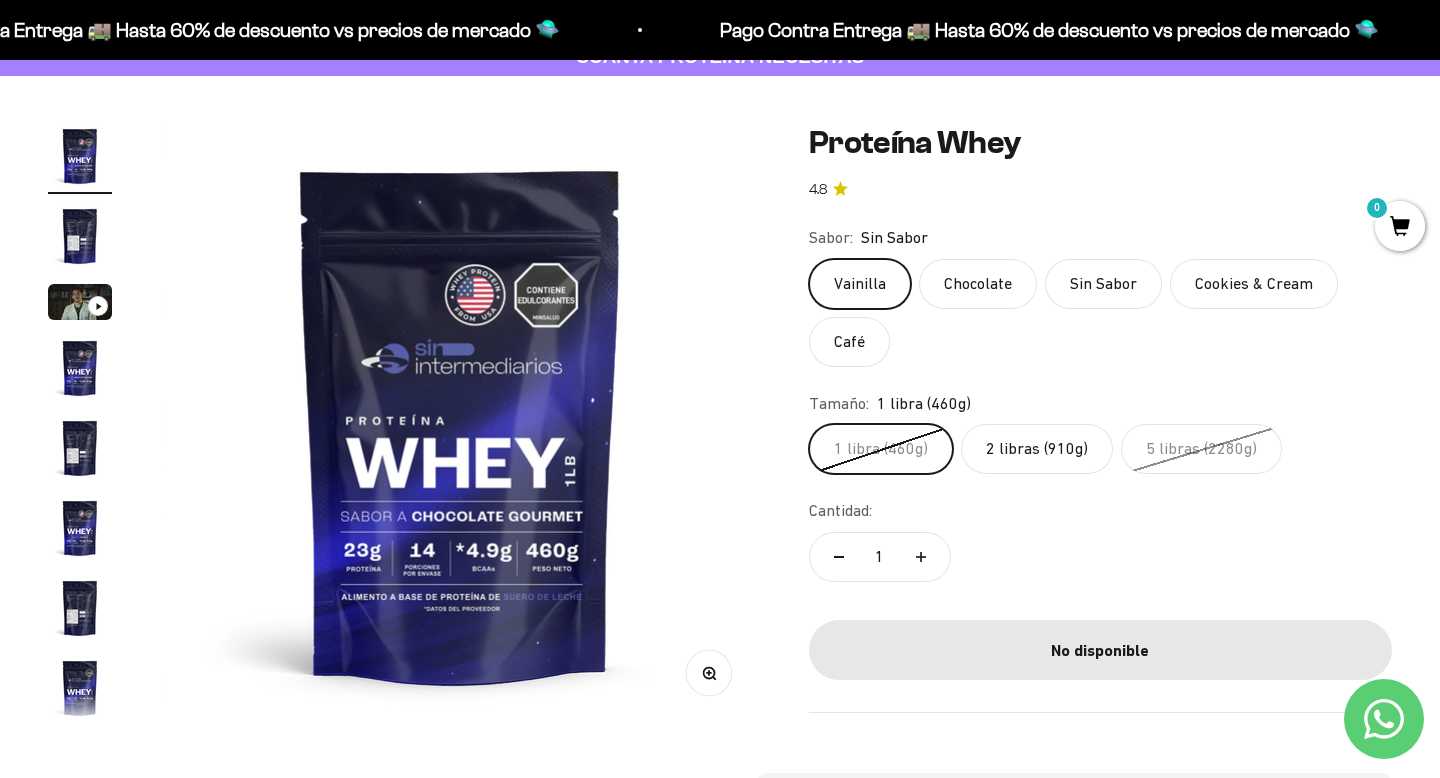 scroll, scrollTop: 0, scrollLeft: 10621, axis: horizontal 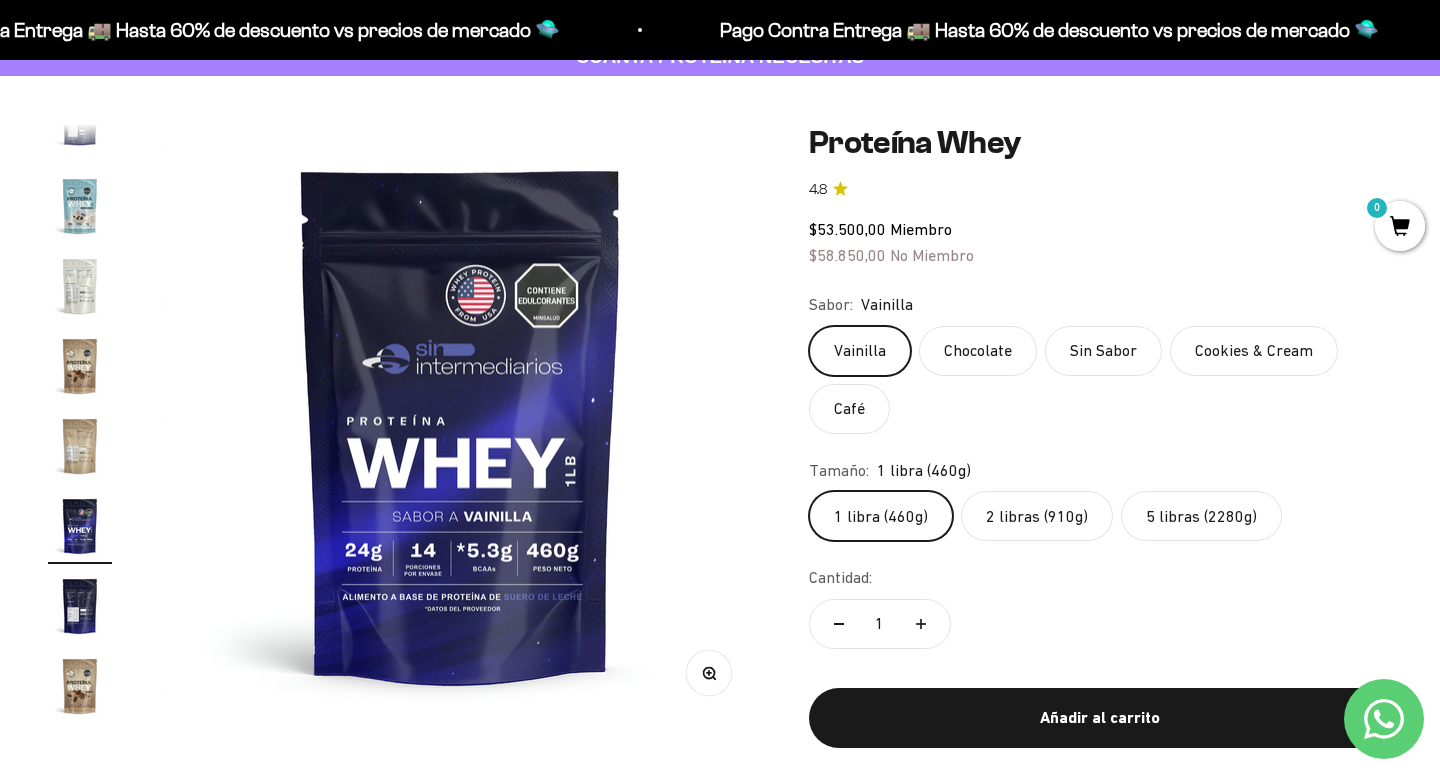 click on "Chocolate" 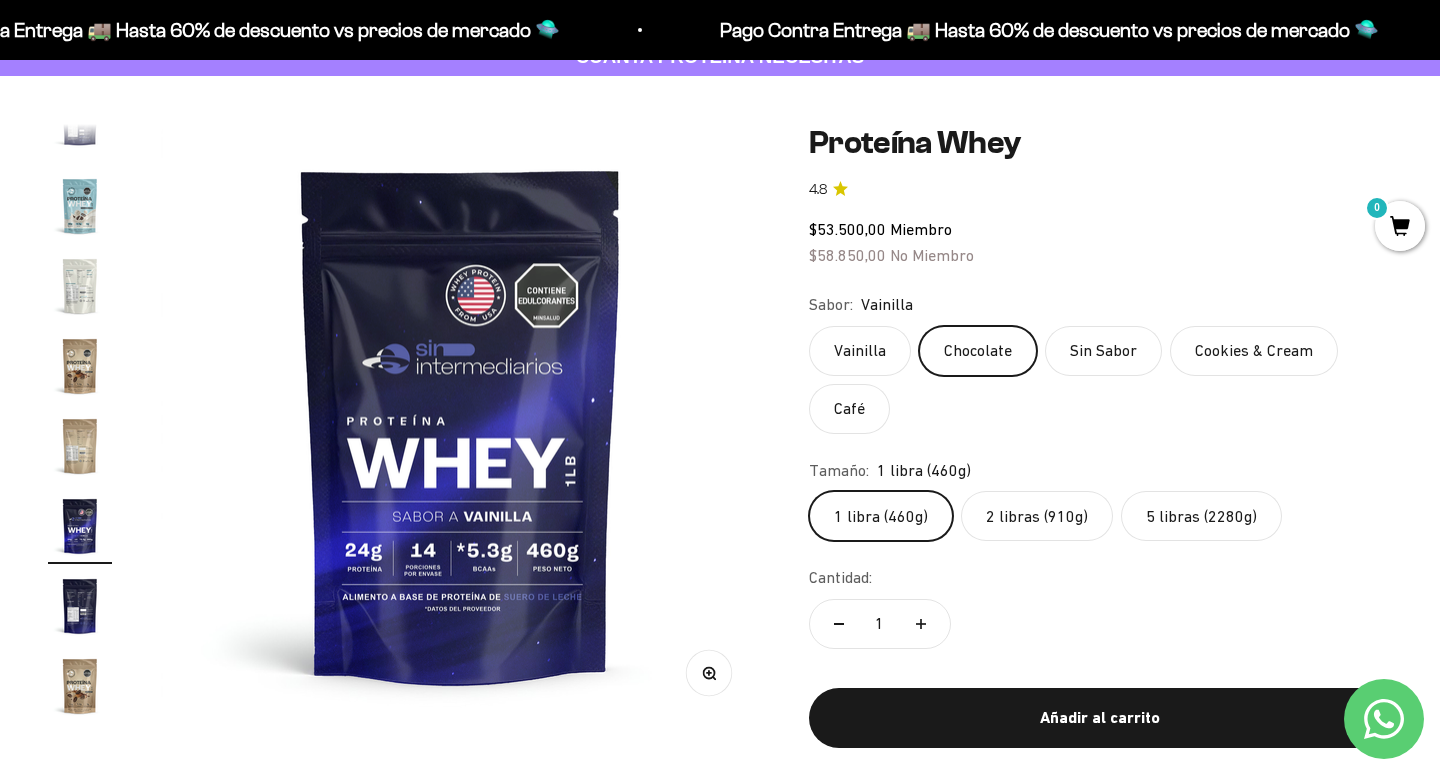 scroll, scrollTop: 0, scrollLeft: 0, axis: both 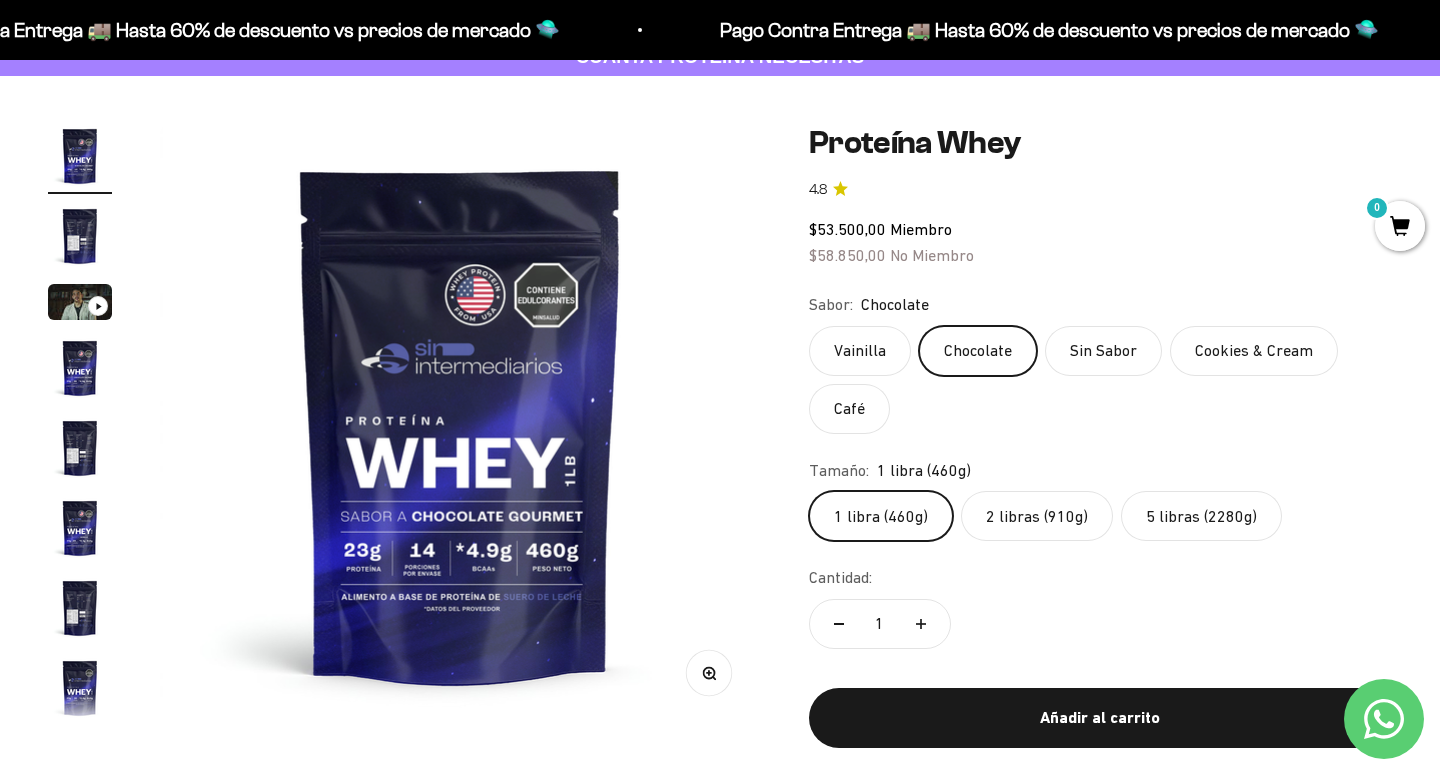 click on "Café" 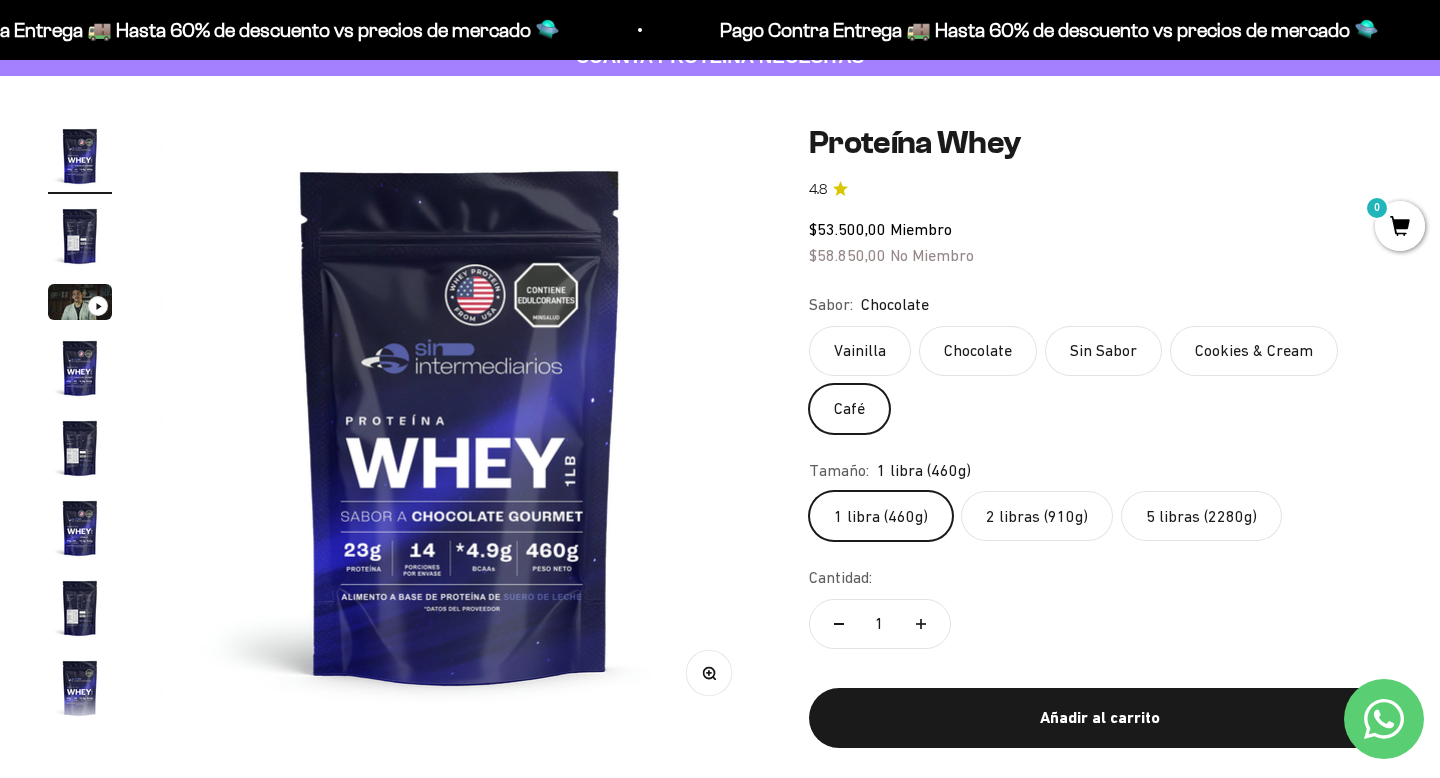 scroll, scrollTop: 0, scrollLeft: 9372, axis: horizontal 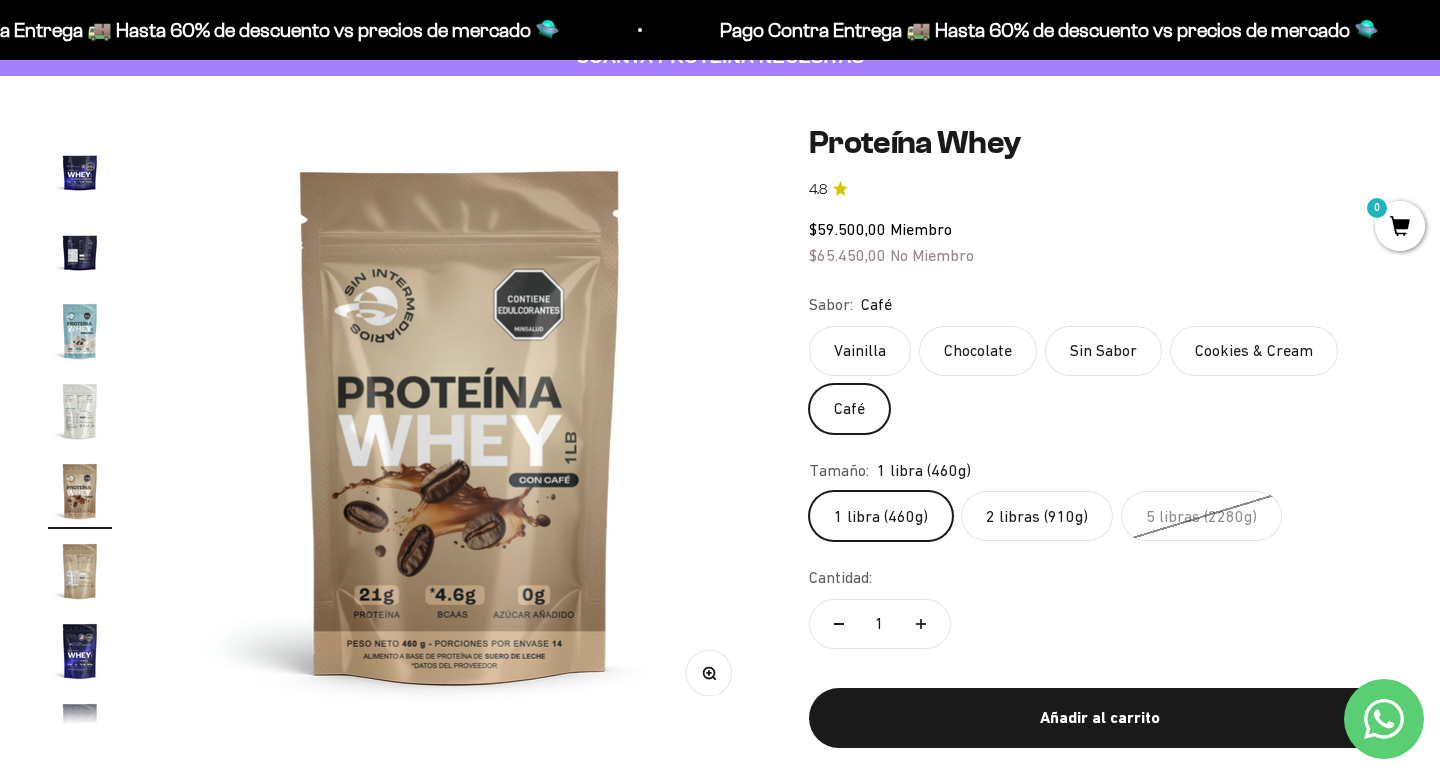 click on "Vainilla" 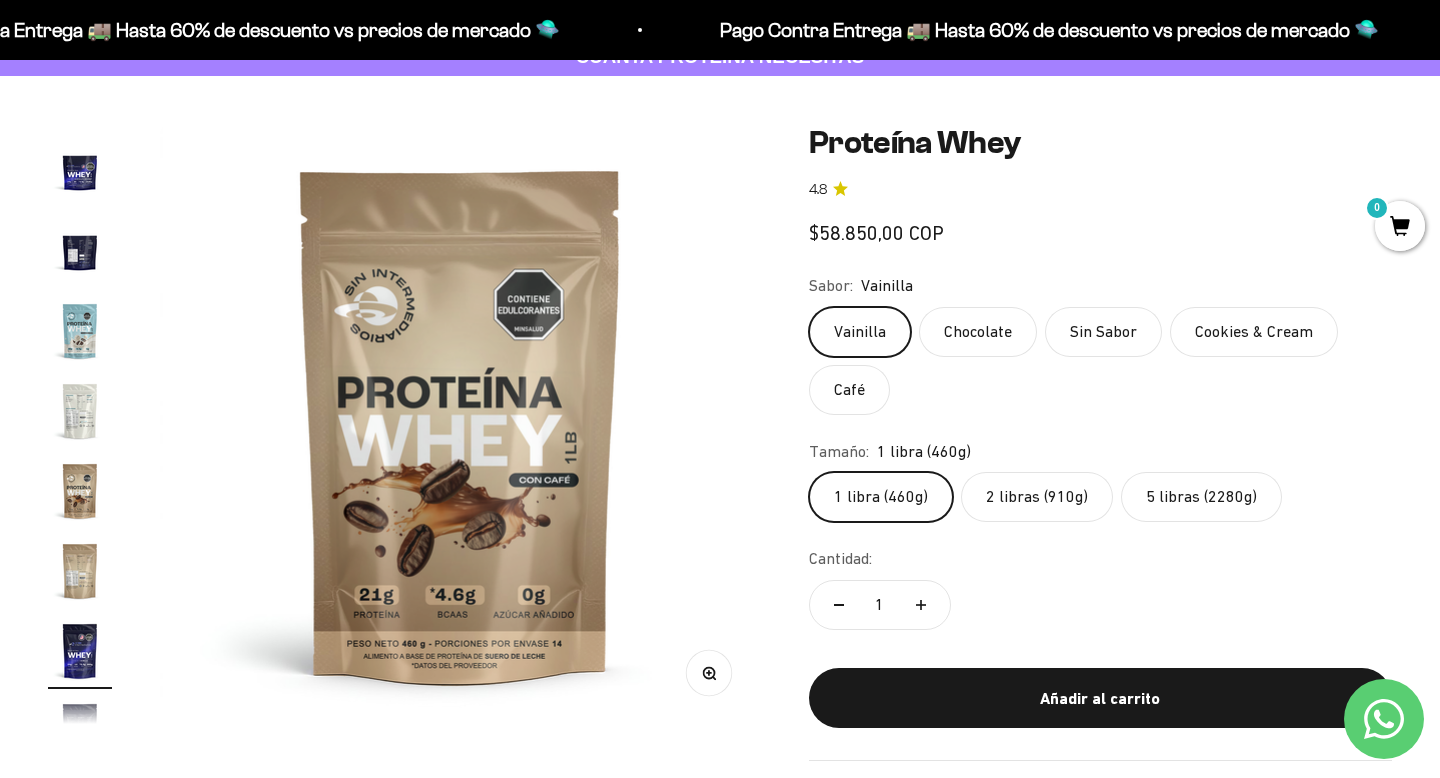 scroll, scrollTop: 0, scrollLeft: 10621, axis: horizontal 